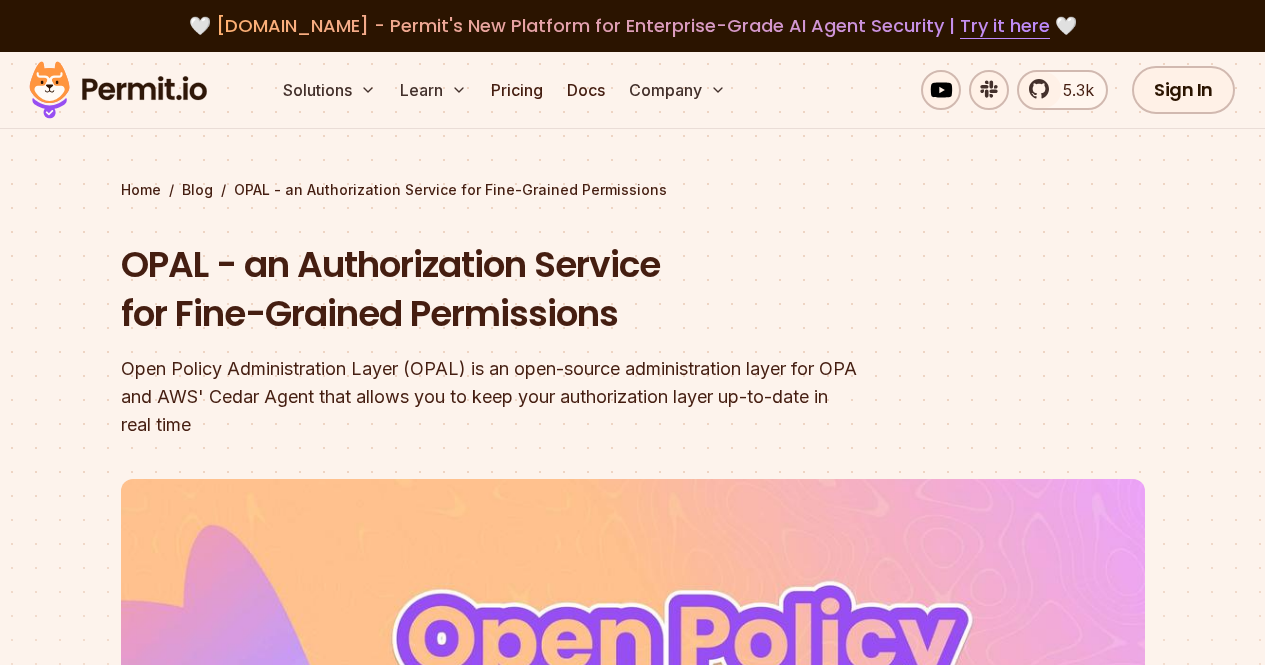 scroll, scrollTop: 0, scrollLeft: 0, axis: both 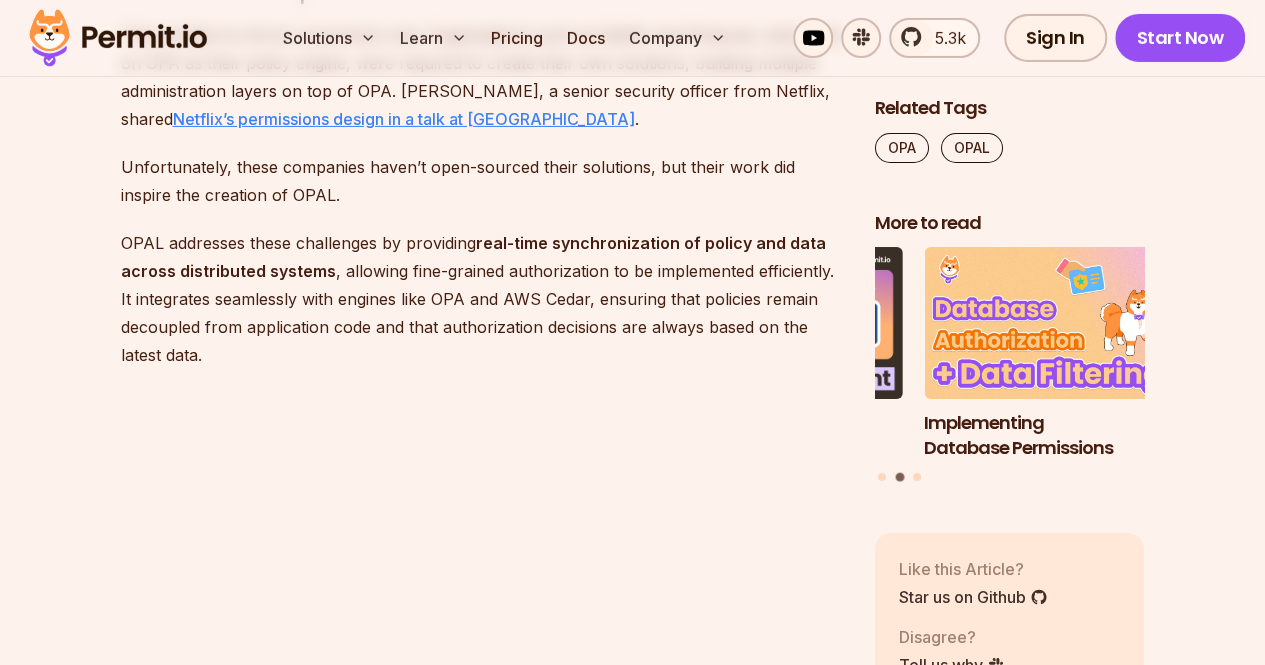 click on "Netflix’s permissions design in a talk at [GEOGRAPHIC_DATA]" at bounding box center (404, 119) 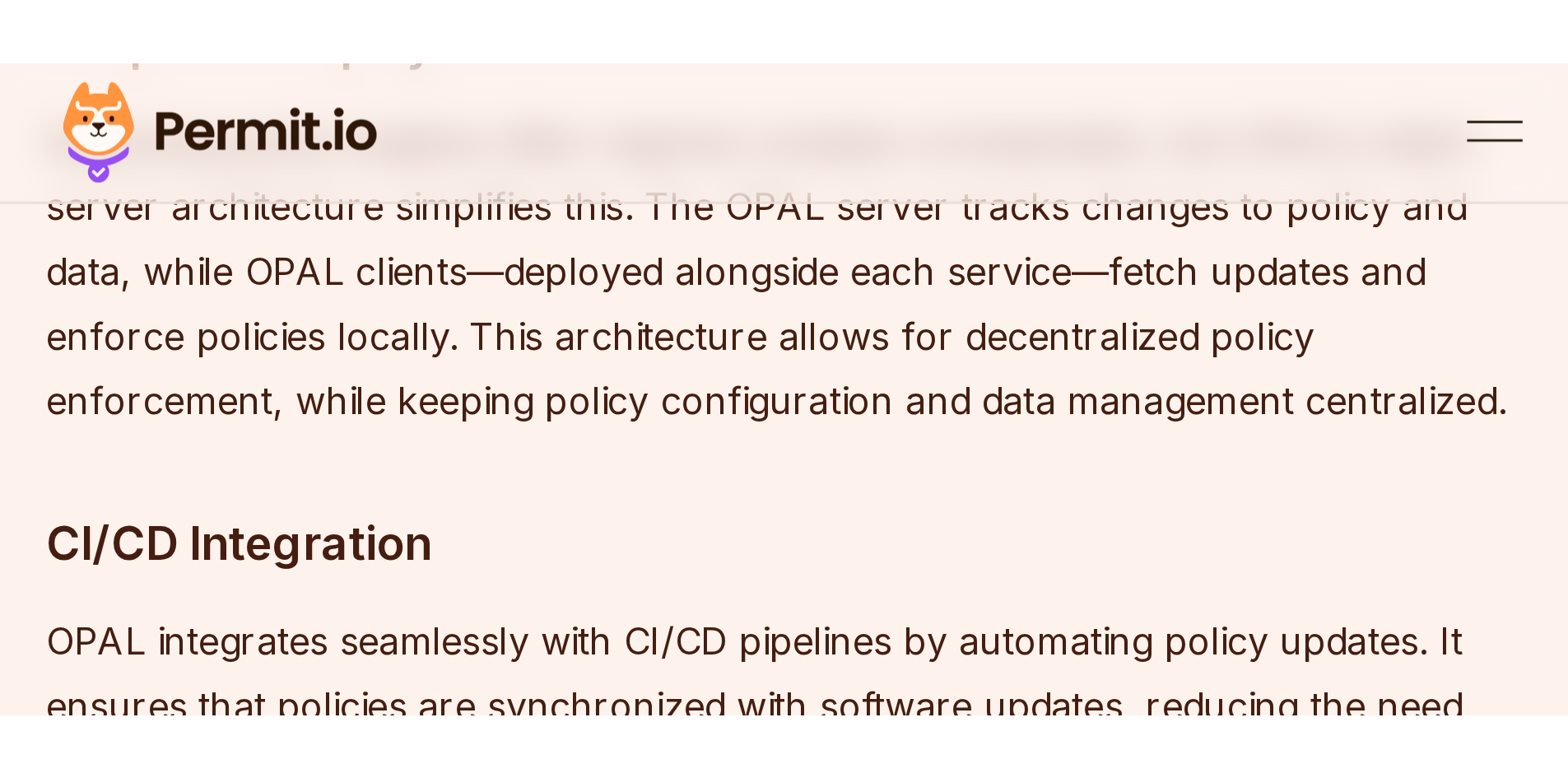 scroll, scrollTop: 4122, scrollLeft: 0, axis: vertical 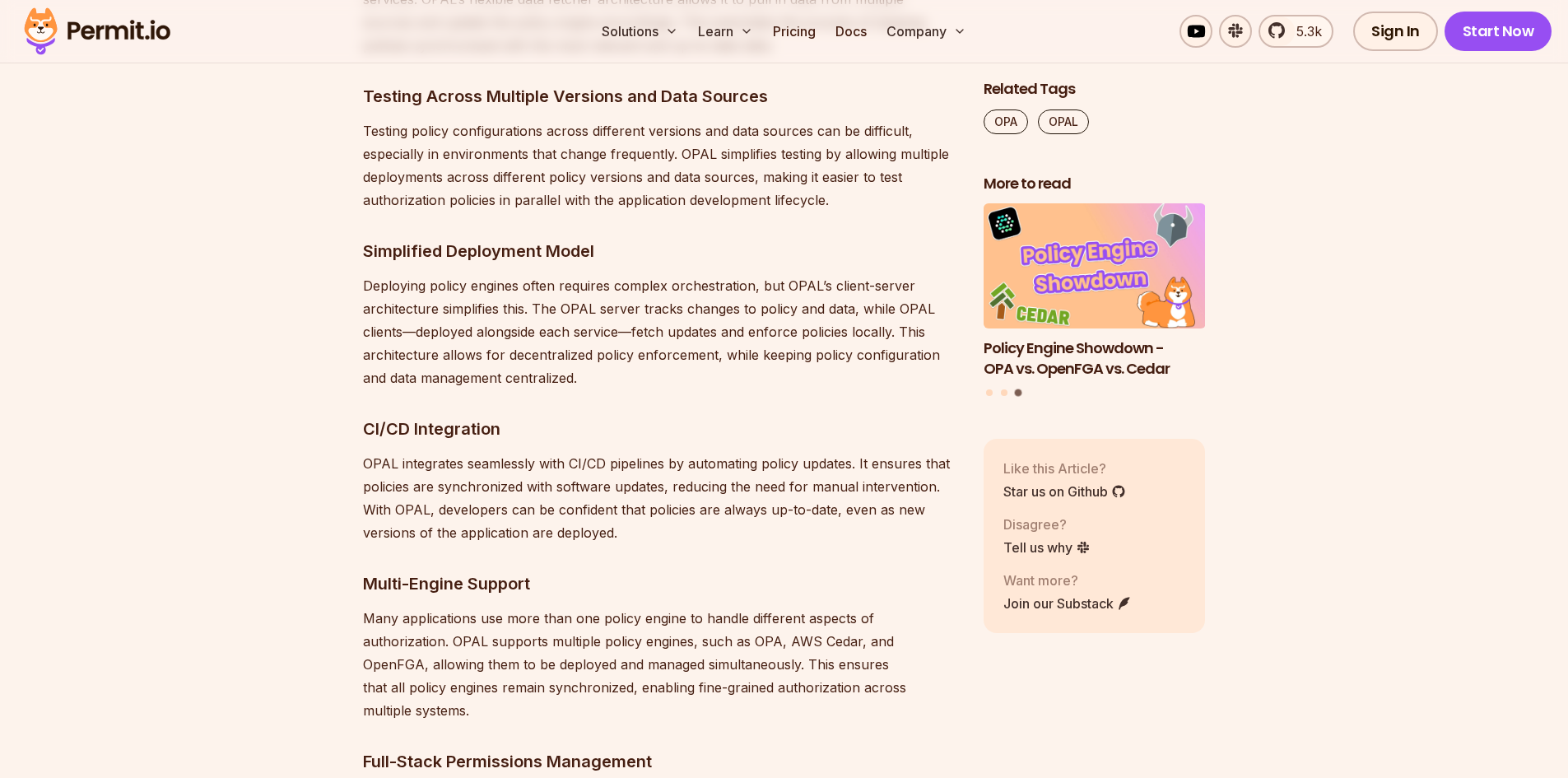 click on "Table of Contents Modern applications, especially those built with cloud-native and microservice architectures, require precise, dynamic, and fine-grained authorization. Managing real-time access control across distributed systems is a complex challenge that requires handling frequent changes to both policies and data. To address this,  OPAL (Open Policy Administration Layer)  offers an  open-source  solution that keeps authorization layers synchronized with these changes in real-time. OPAL integrates seamlessly with policy engines such as  Open Policy Agent (OPA)  and  AWS Cedar , enabling you to create an authorization layer that adapts to your application's specific needs. By continuously keeping policies and data up-to-date,  OPAL  ensures that authorization decisions are always made based on the most current information. In this article, we will explore the key challenges of modern authorization and how  OPAL ⁠Please consider giving OPAL a ⭐ on GitHub to support the project Watch a demo of OPAL here:" at bounding box center [784, 1933] 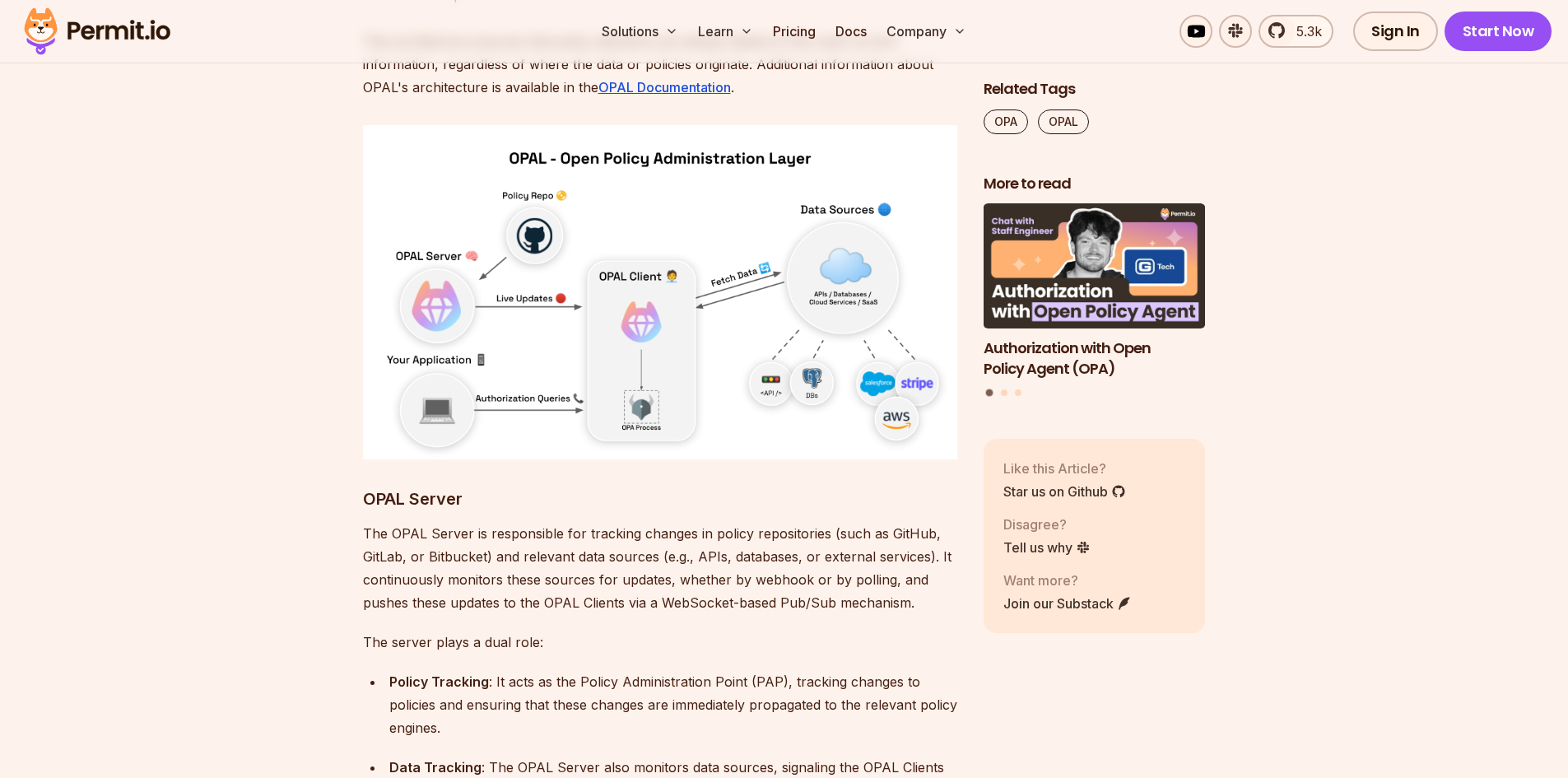 scroll, scrollTop: 6197, scrollLeft: 0, axis: vertical 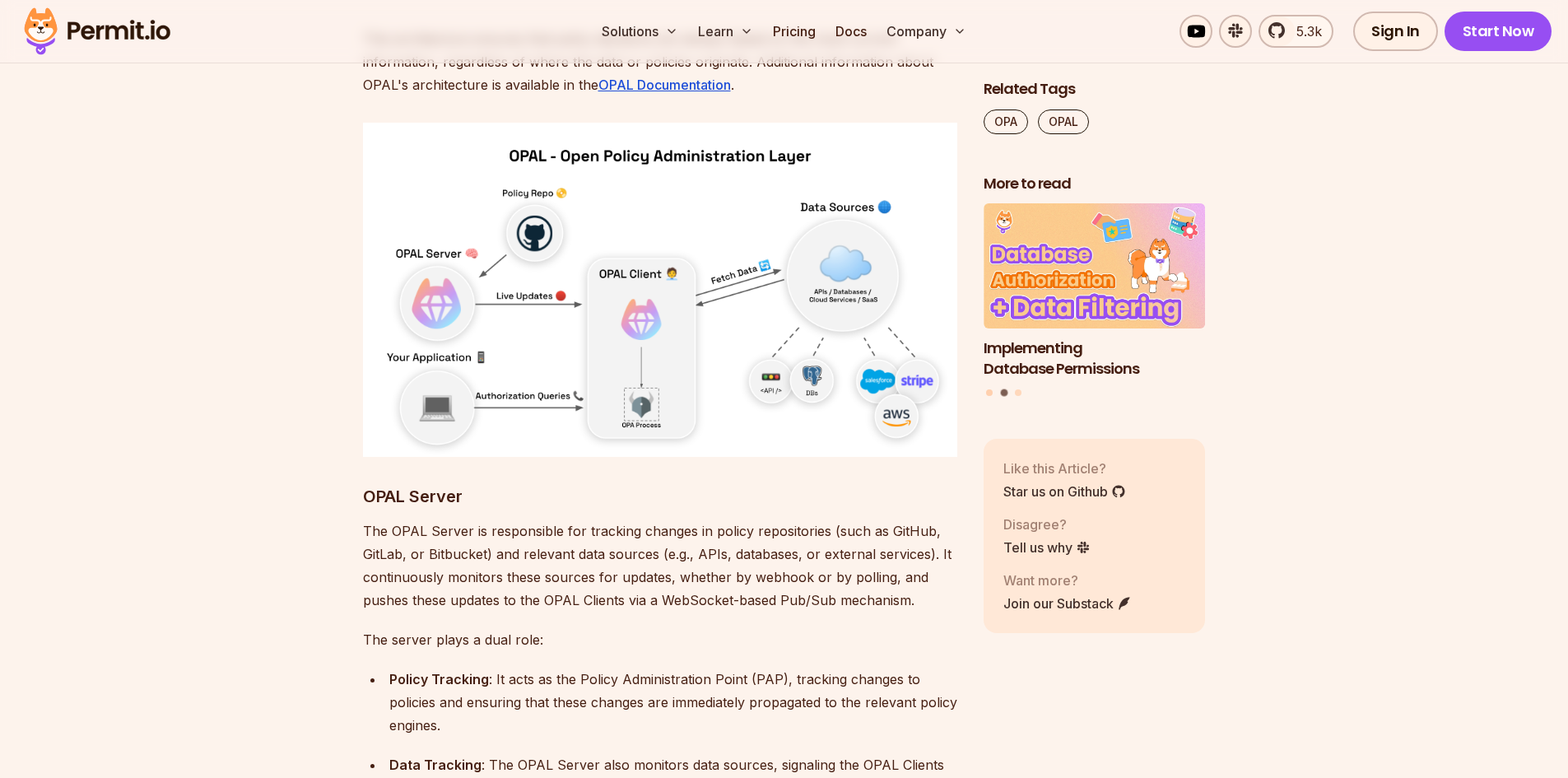 click at bounding box center [989, 394] 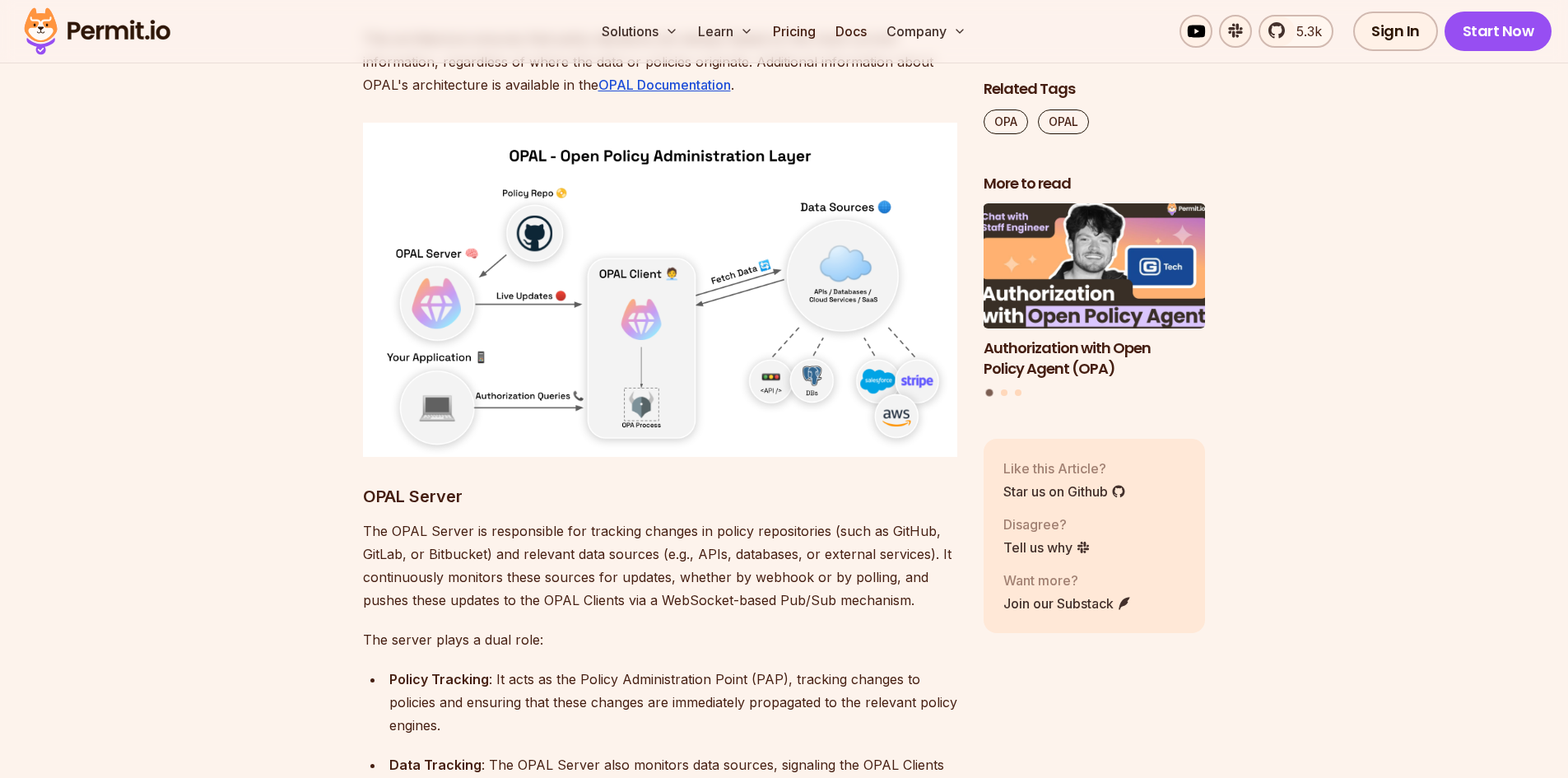 type 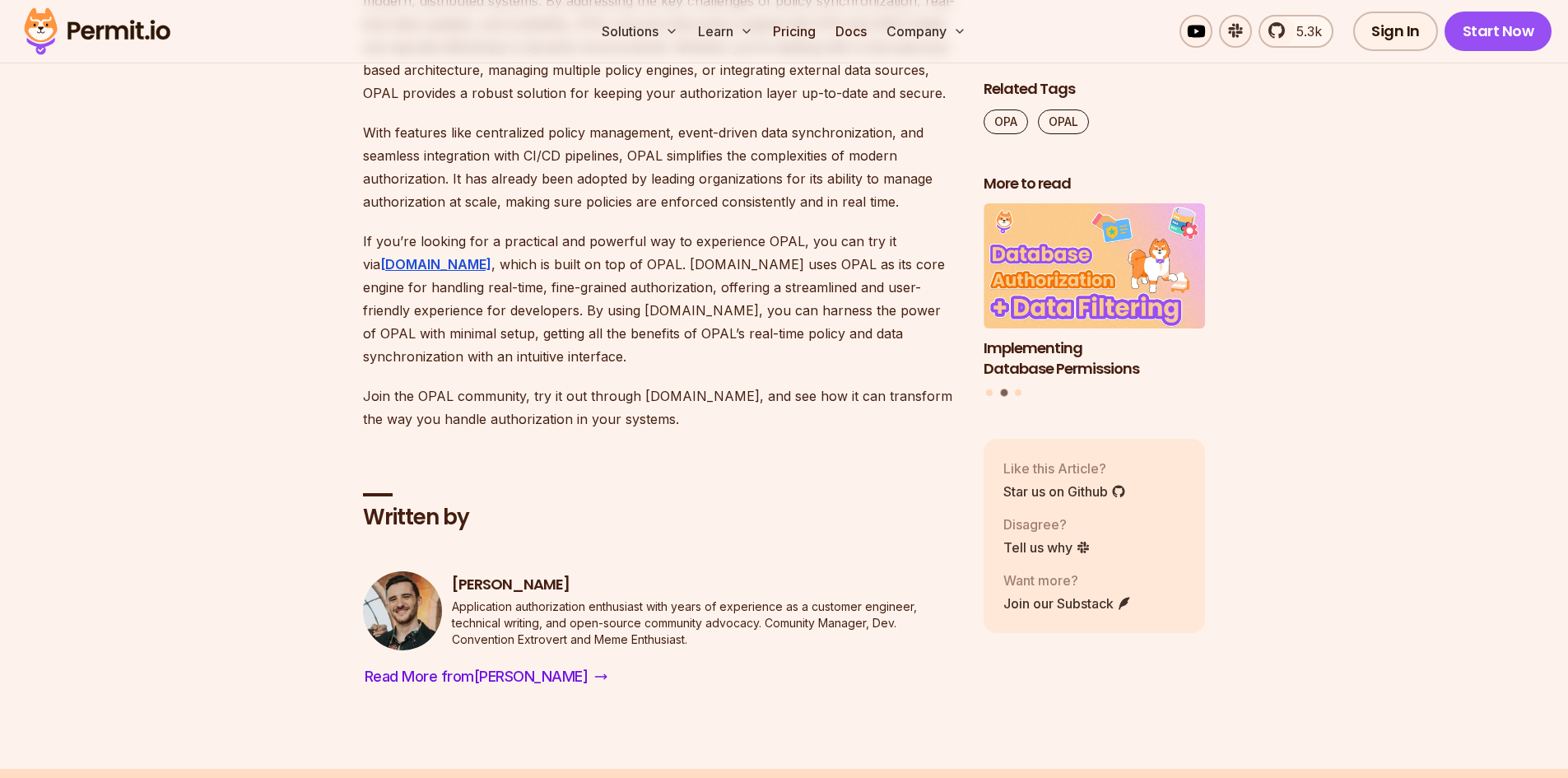scroll, scrollTop: 10346, scrollLeft: 0, axis: vertical 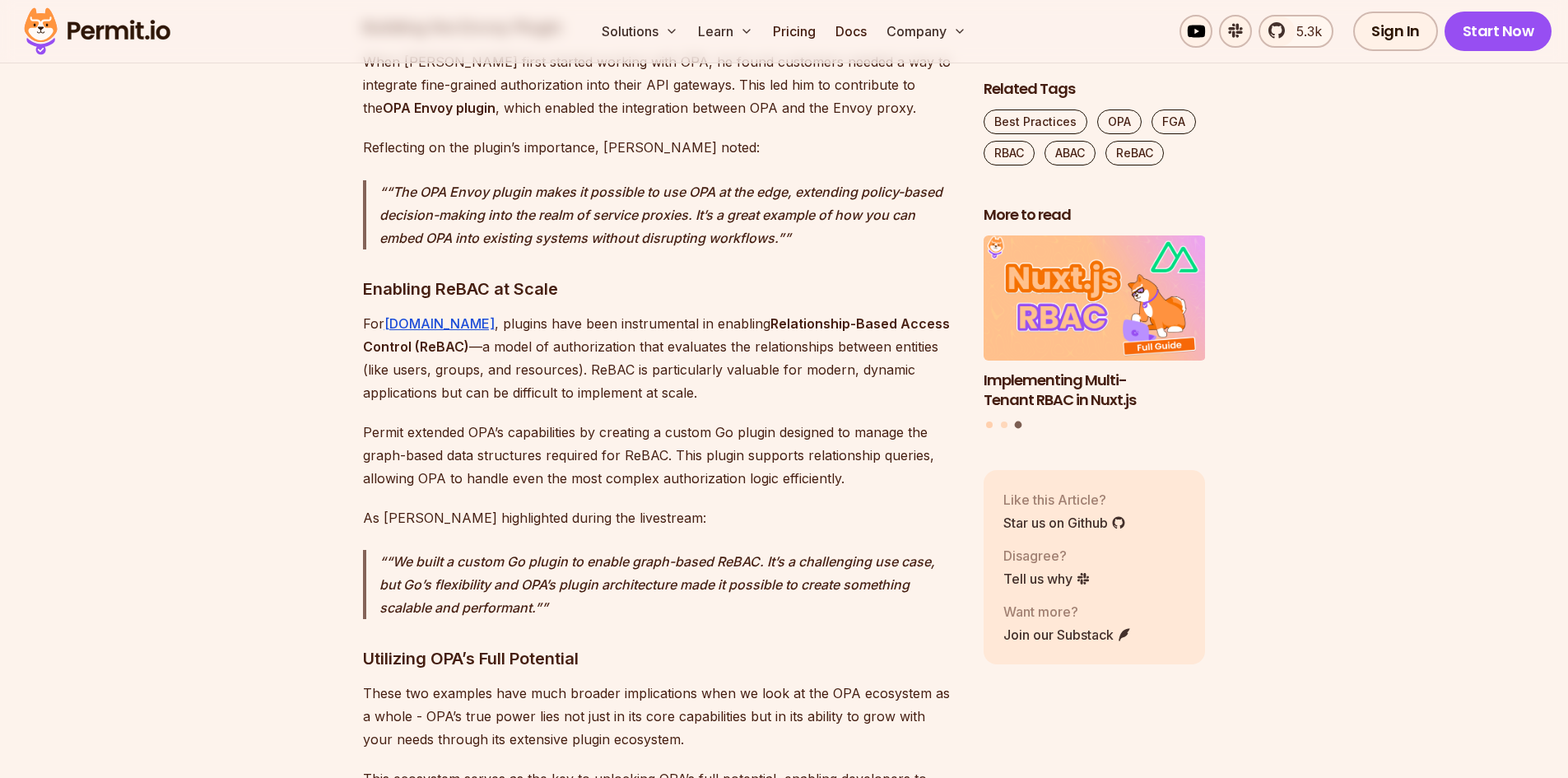 click at bounding box center (989, 425) 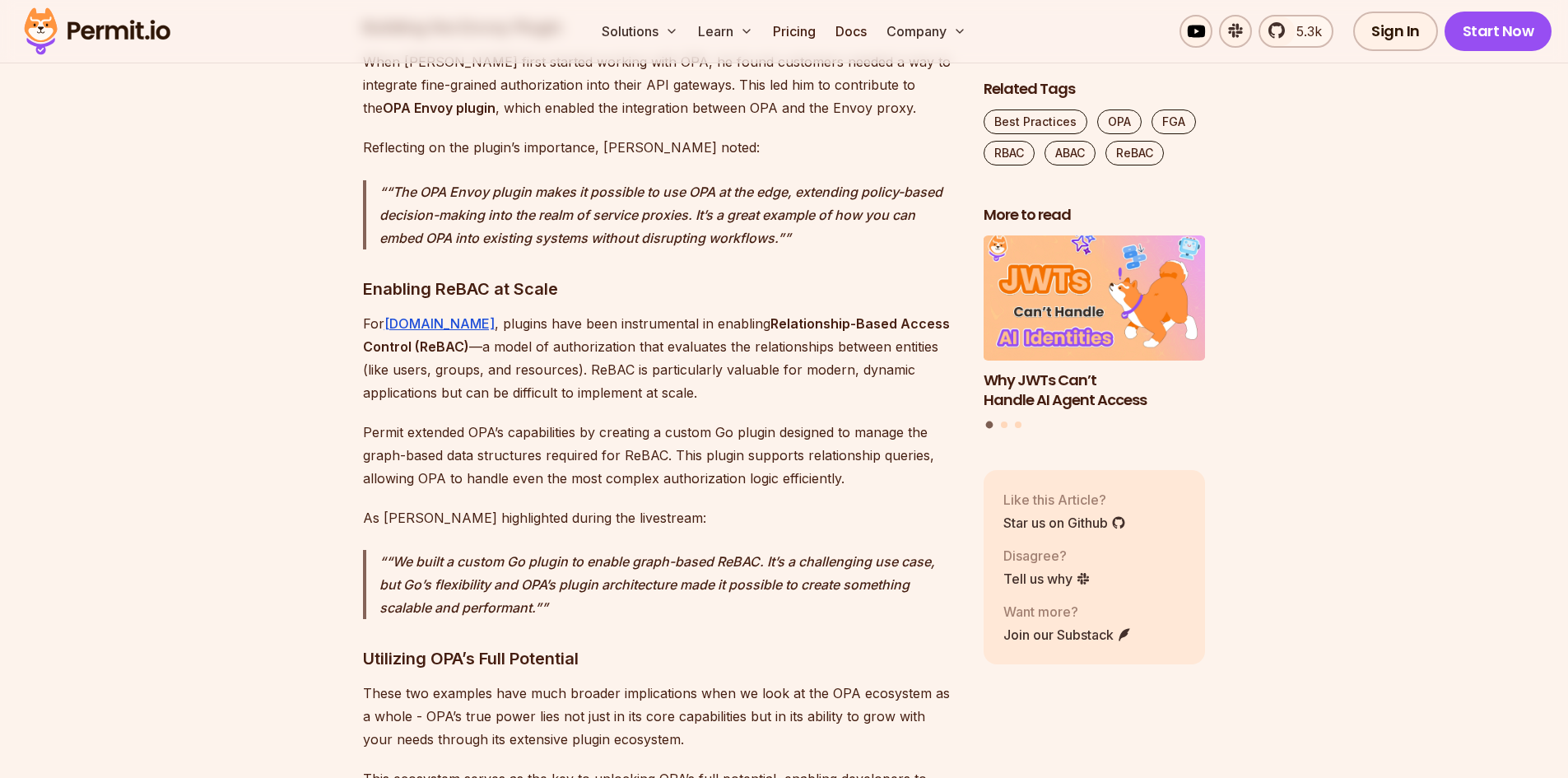 click on "Prisma ORM Data Filtering with ReBAC Implementing Multi-Tenant RBAC in Nuxt.js Why JWTs Can’t Handle AI Agent Access Prisma ORM Data Filtering with ReBAC Implementing Multi-Tenant RBAC in Nuxt.js Why JWTs Can’t Handle AI Agent Access Prisma ORM Data Filtering with ReBAC" at bounding box center (1095, 333) 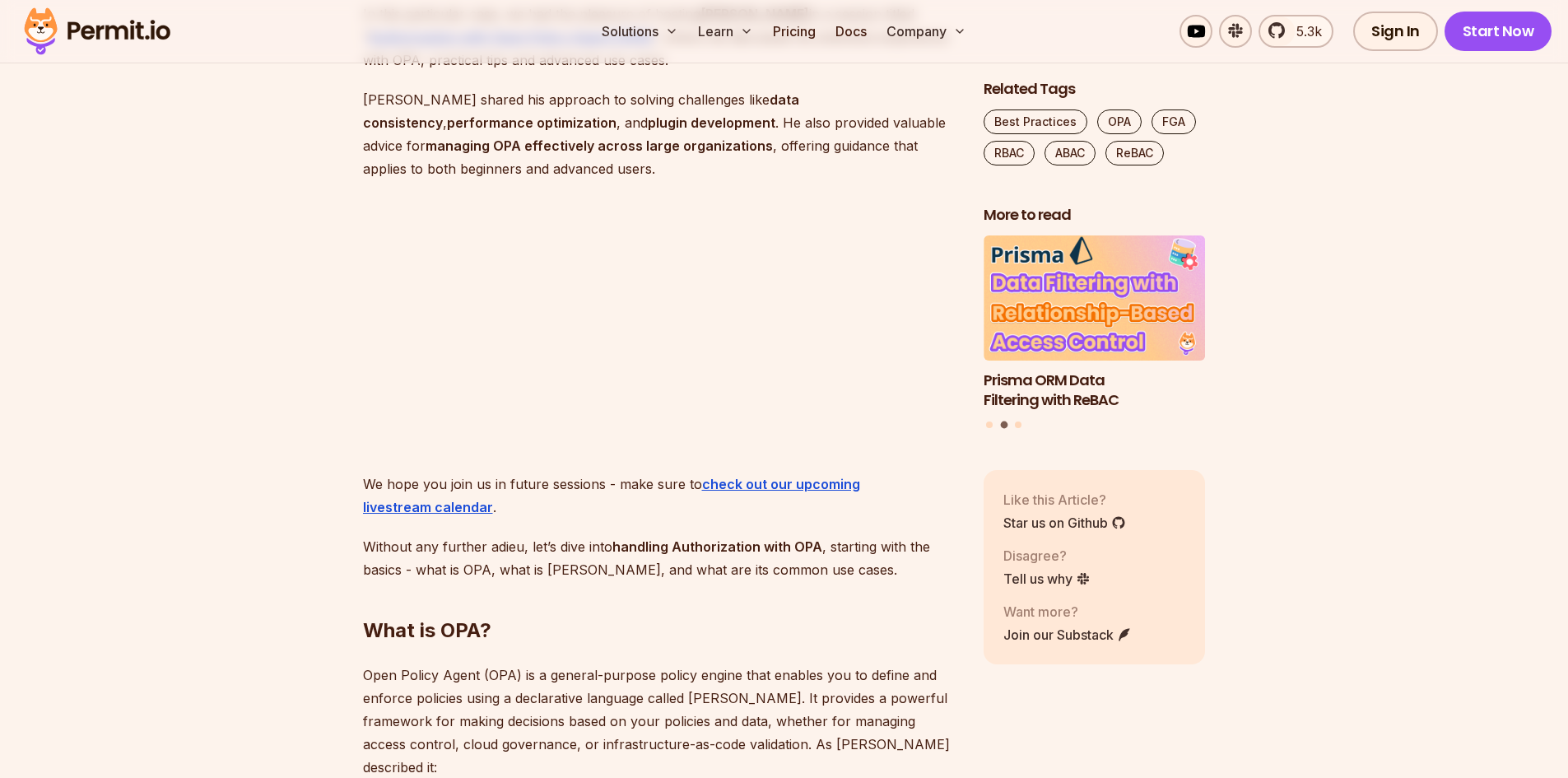 scroll, scrollTop: 1712, scrollLeft: 0, axis: vertical 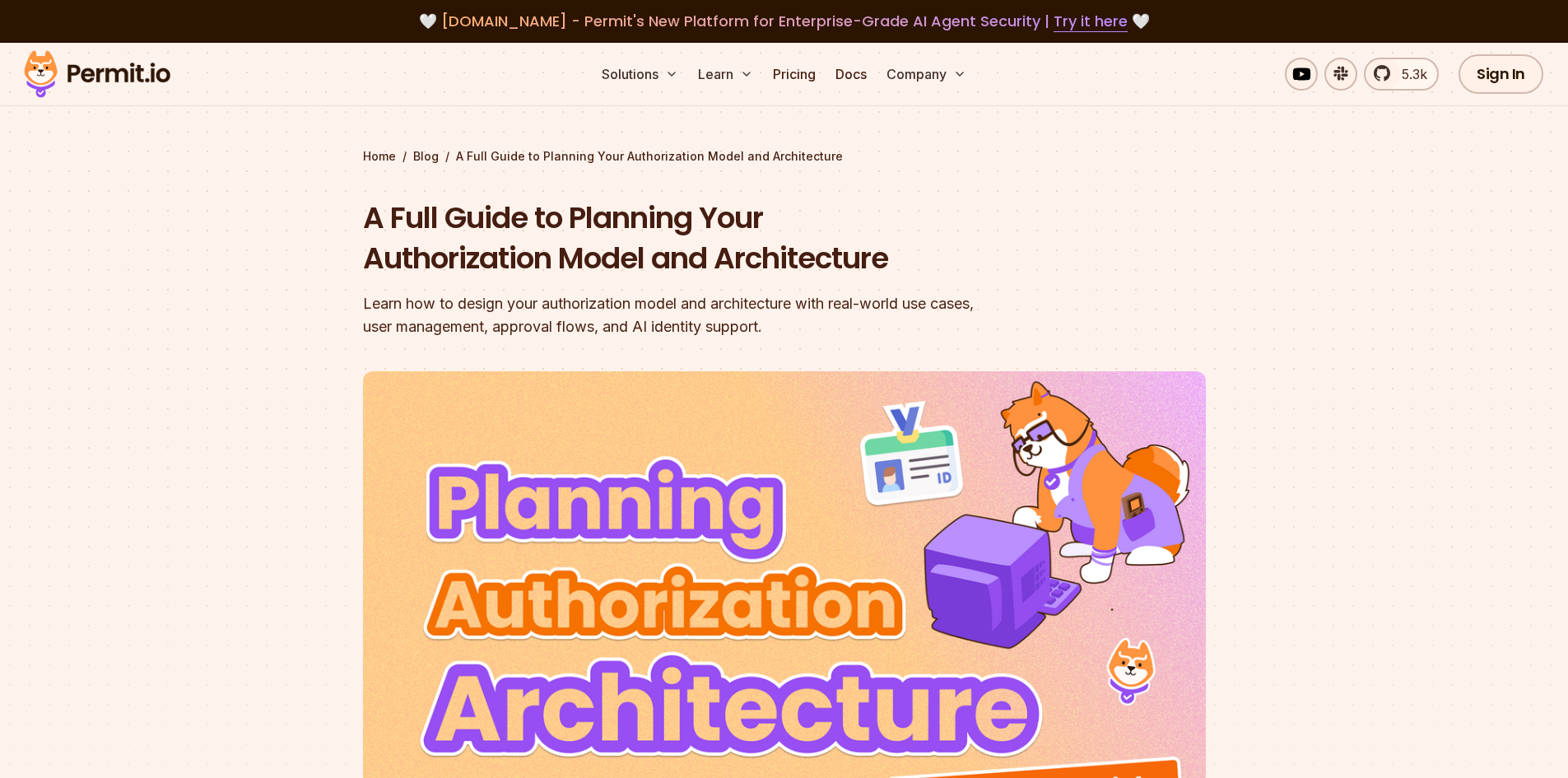 click at bounding box center [784, 670] 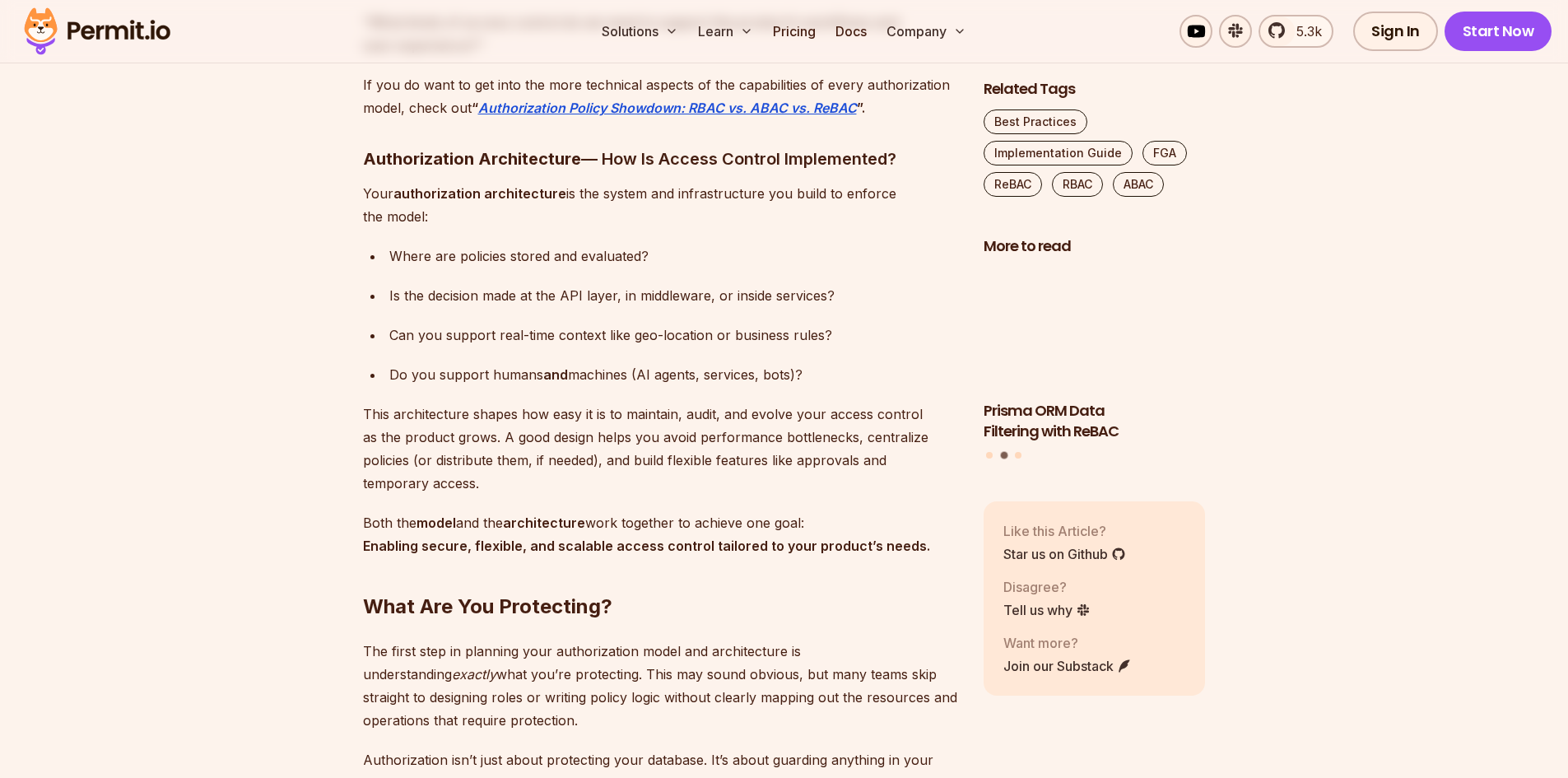 scroll, scrollTop: 2338, scrollLeft: 0, axis: vertical 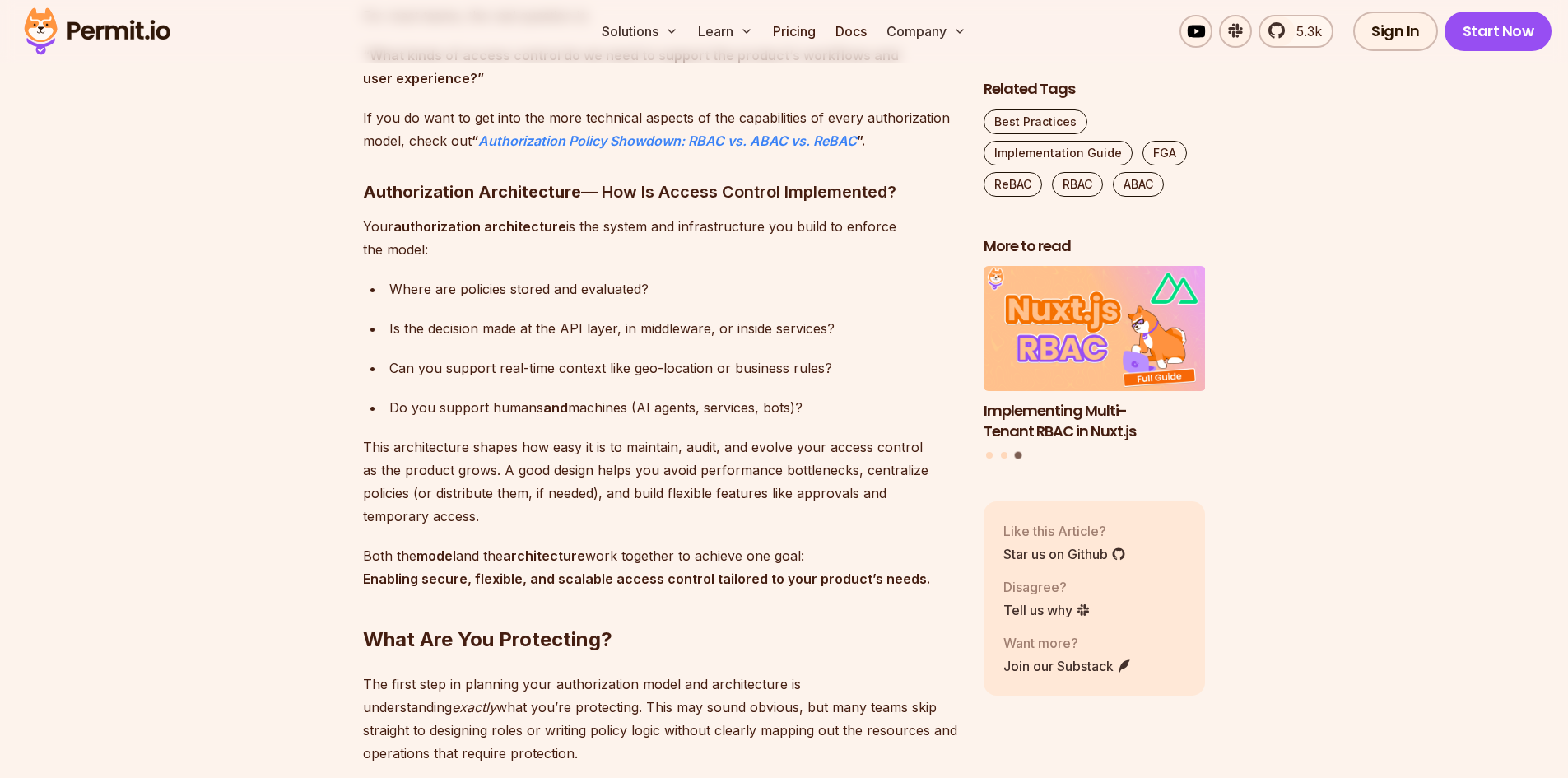 click on "Authorization Policy Showdown: RBAC vs. ABAC vs. ReBAC" at bounding box center (668, 141) 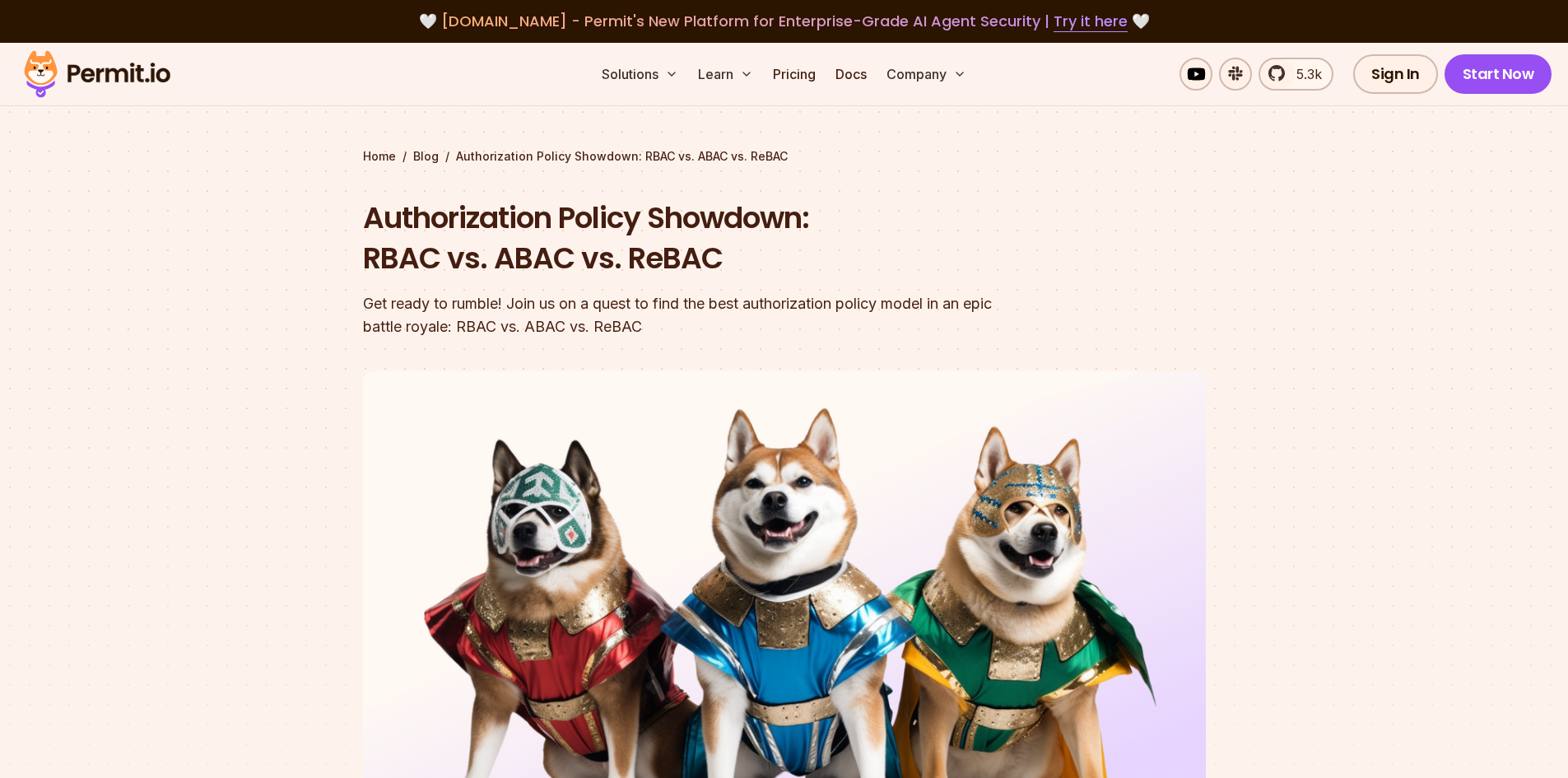 scroll, scrollTop: 5203, scrollLeft: 0, axis: vertical 